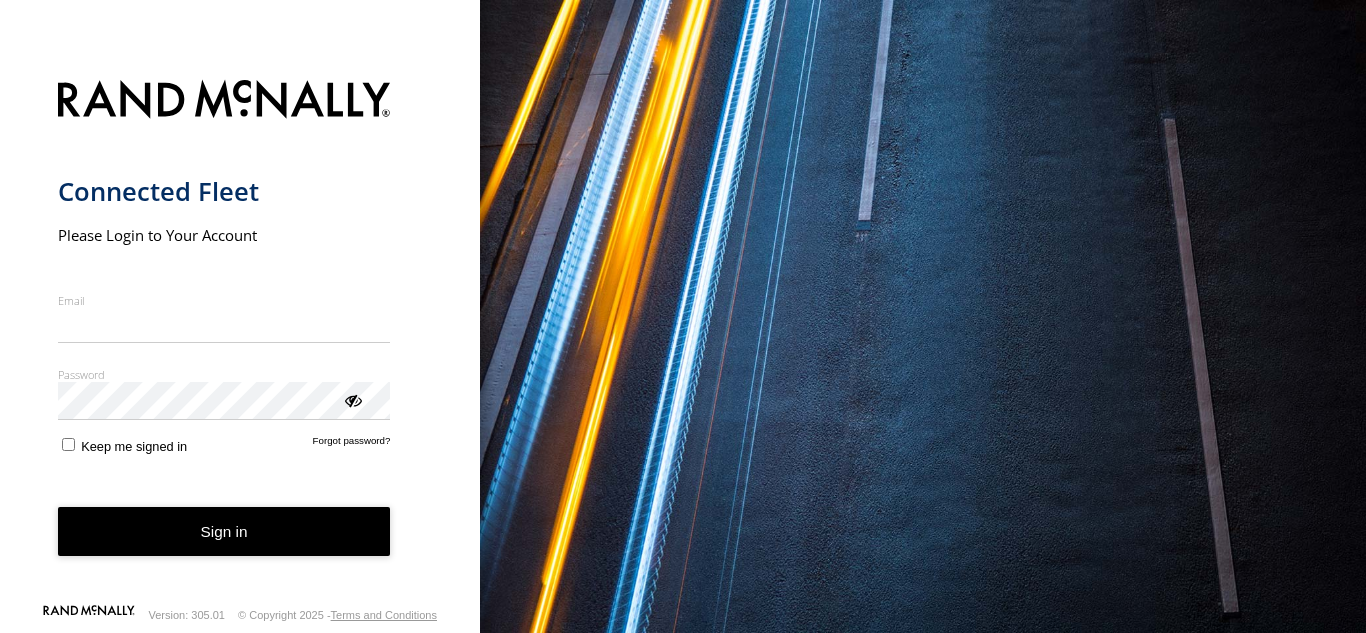 scroll, scrollTop: 0, scrollLeft: 0, axis: both 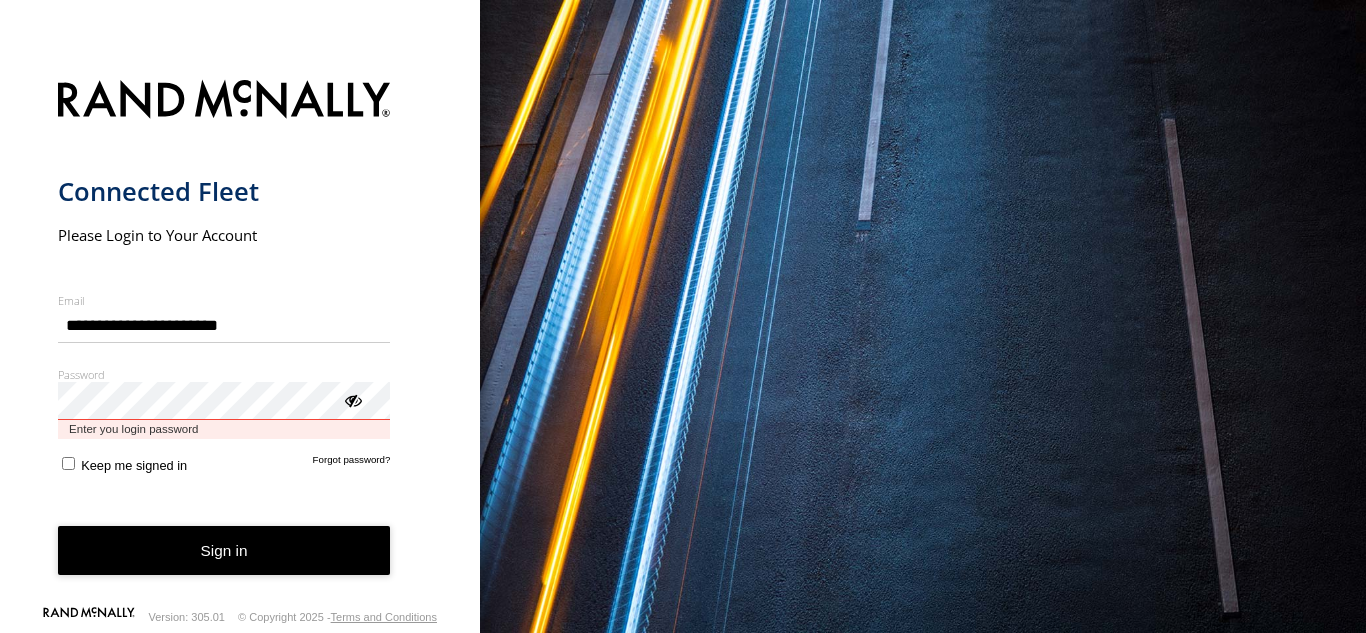click on "Password
Enter you login password" at bounding box center (224, 403) 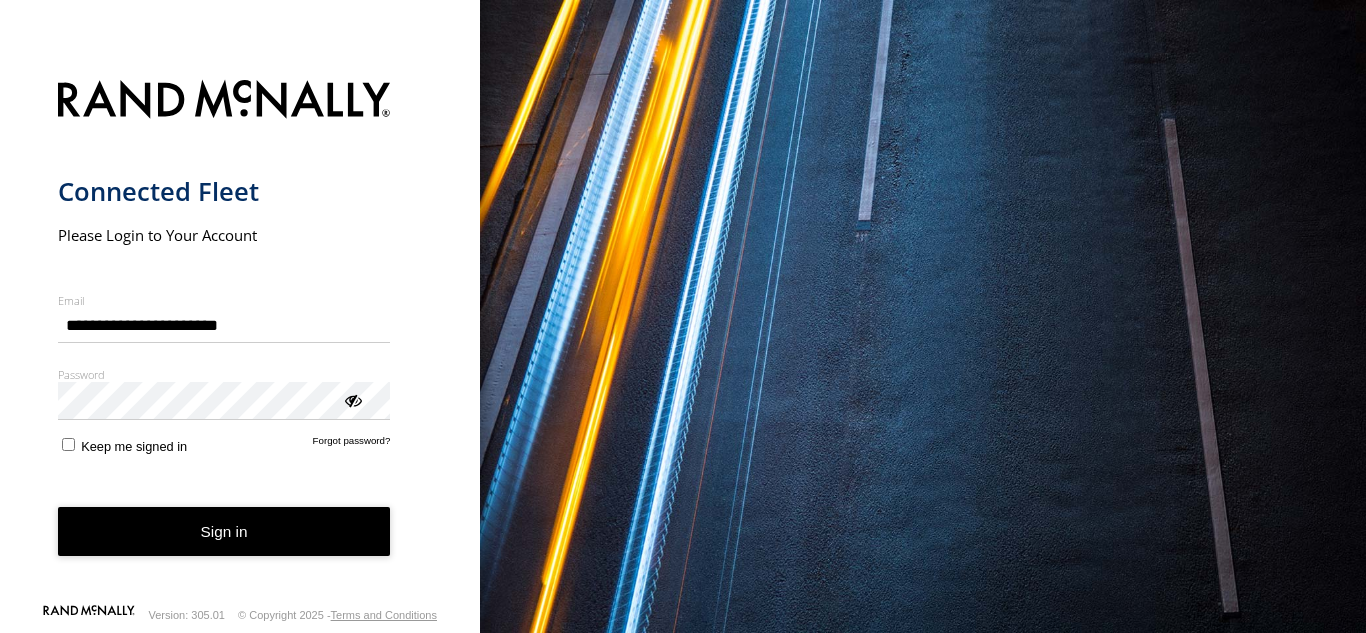 click on "**********" at bounding box center [240, 335] 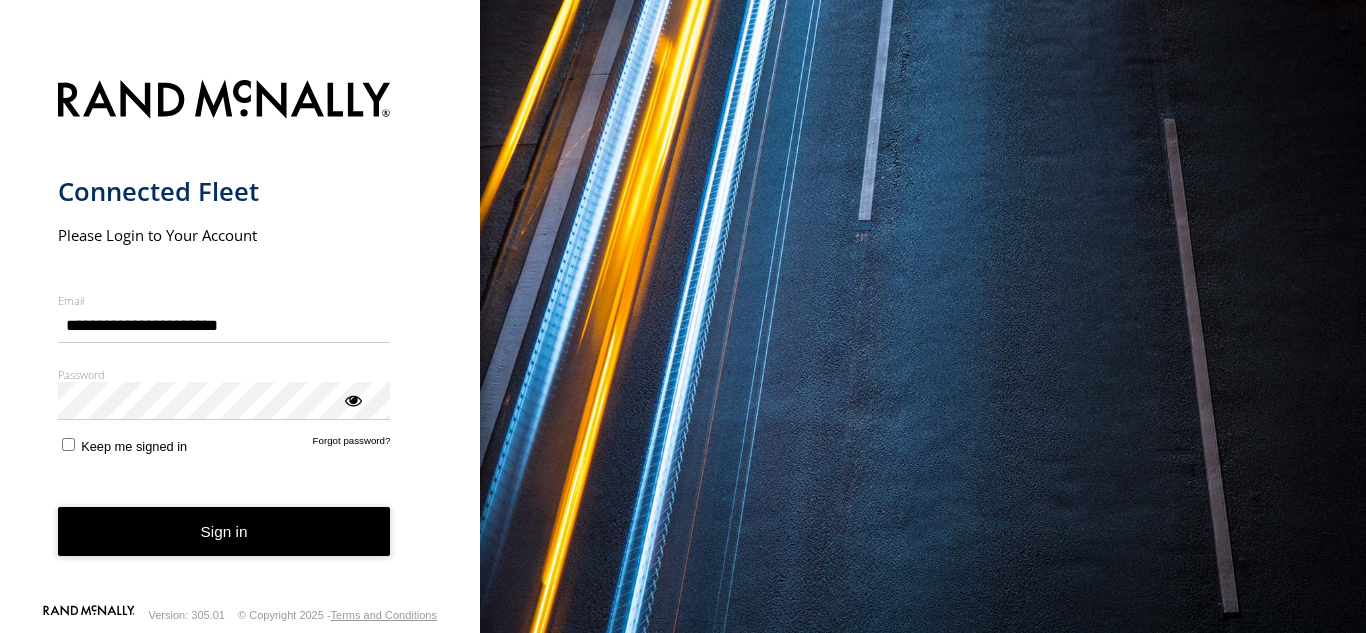 click on "Sign in" at bounding box center (224, 531) 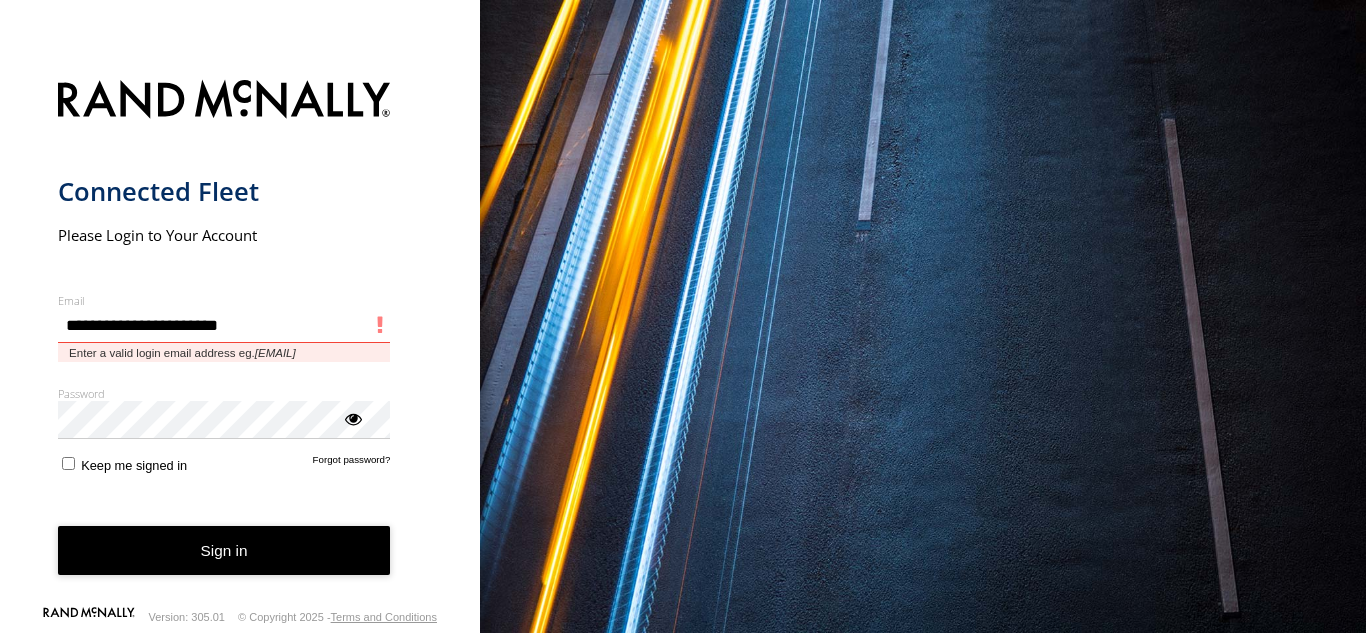 click on "**********" at bounding box center (224, 326) 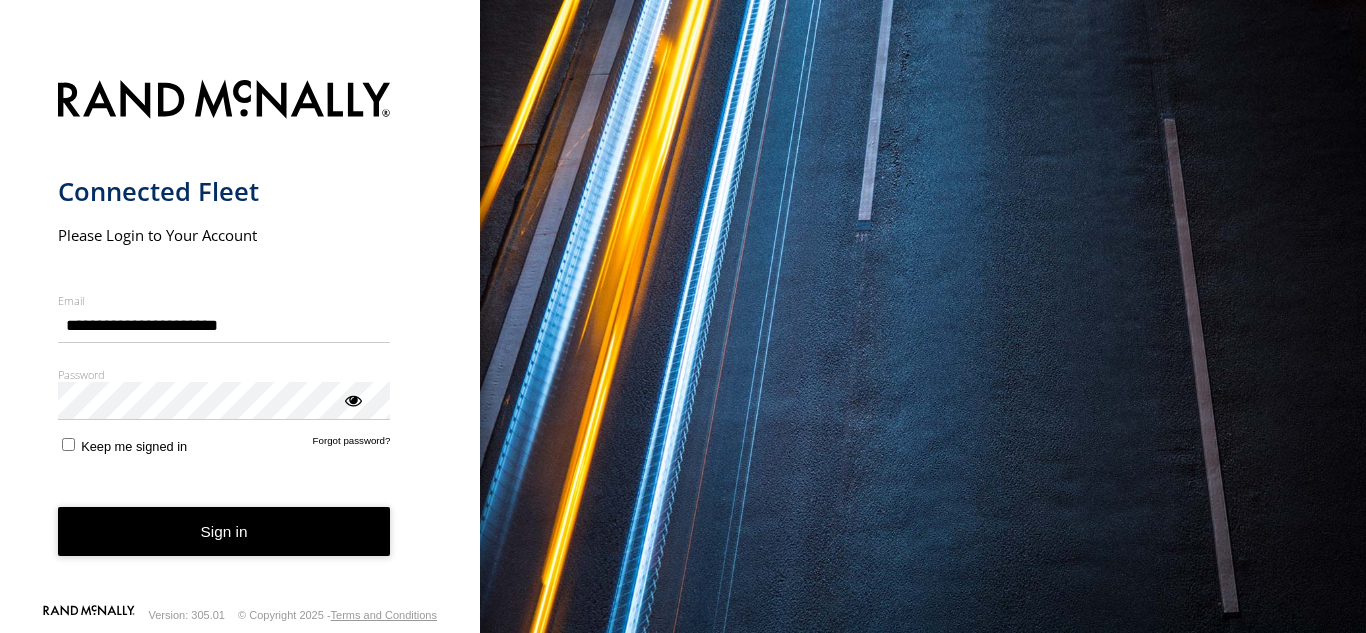 click on "**********" at bounding box center [240, 335] 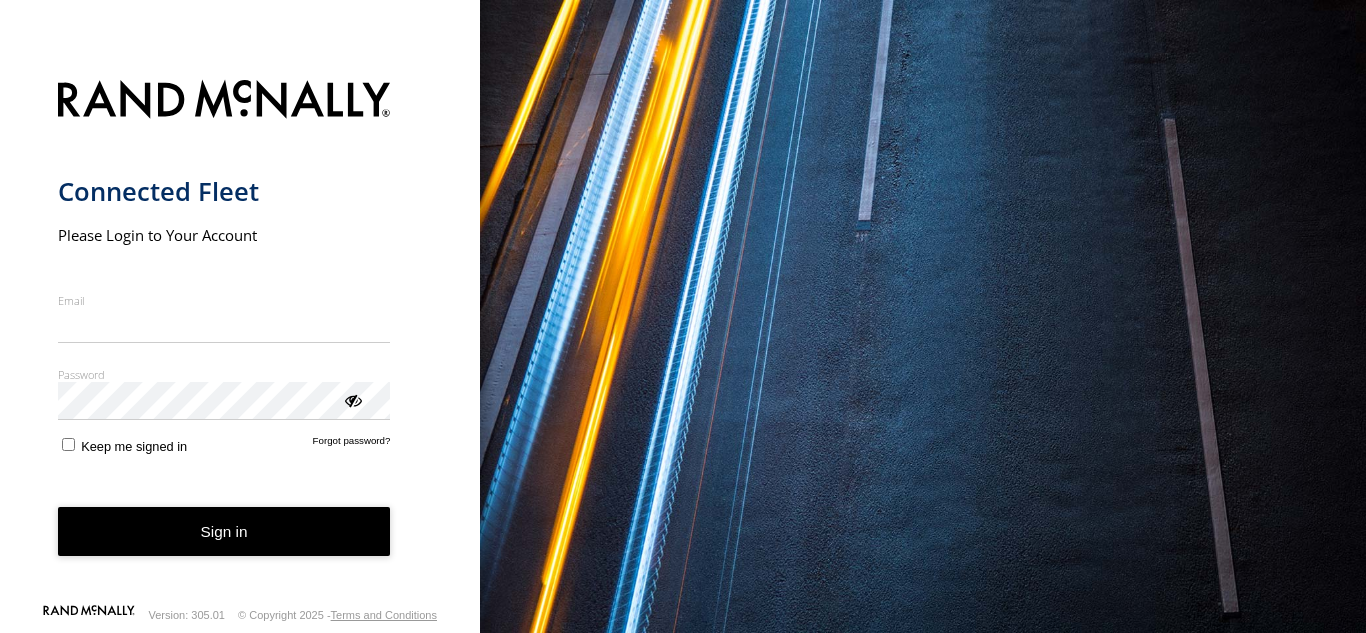 scroll, scrollTop: 0, scrollLeft: 0, axis: both 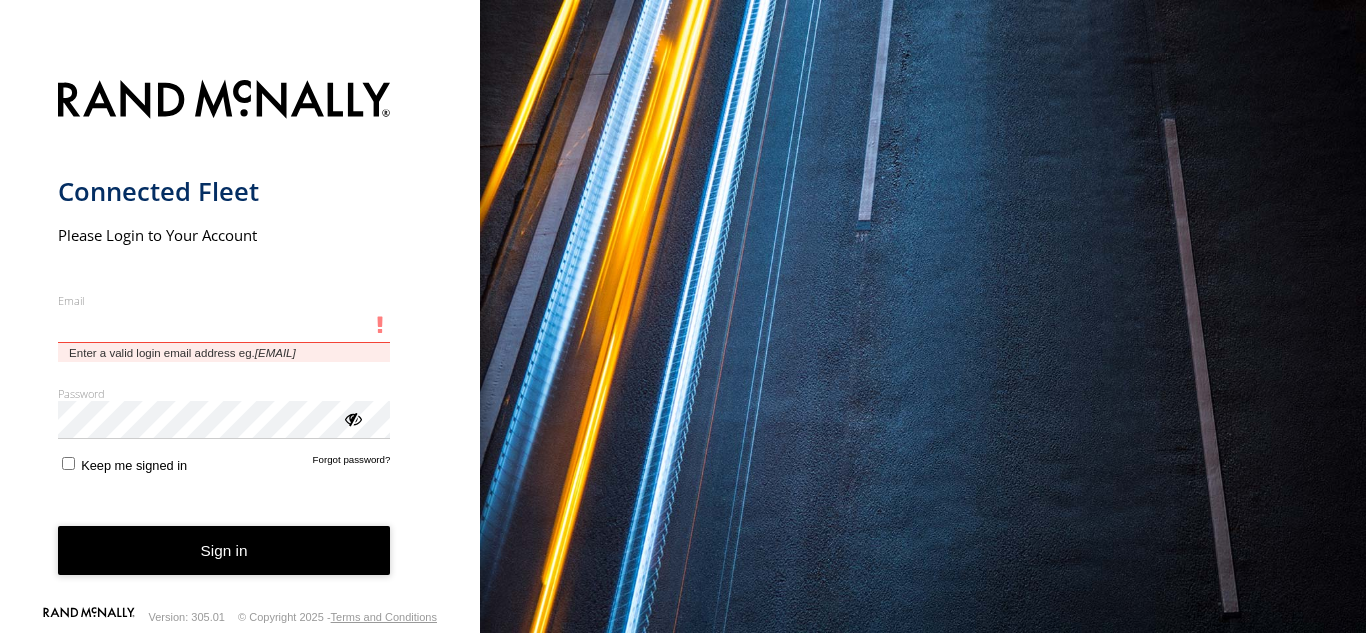 click on "Email" at bounding box center (224, 326) 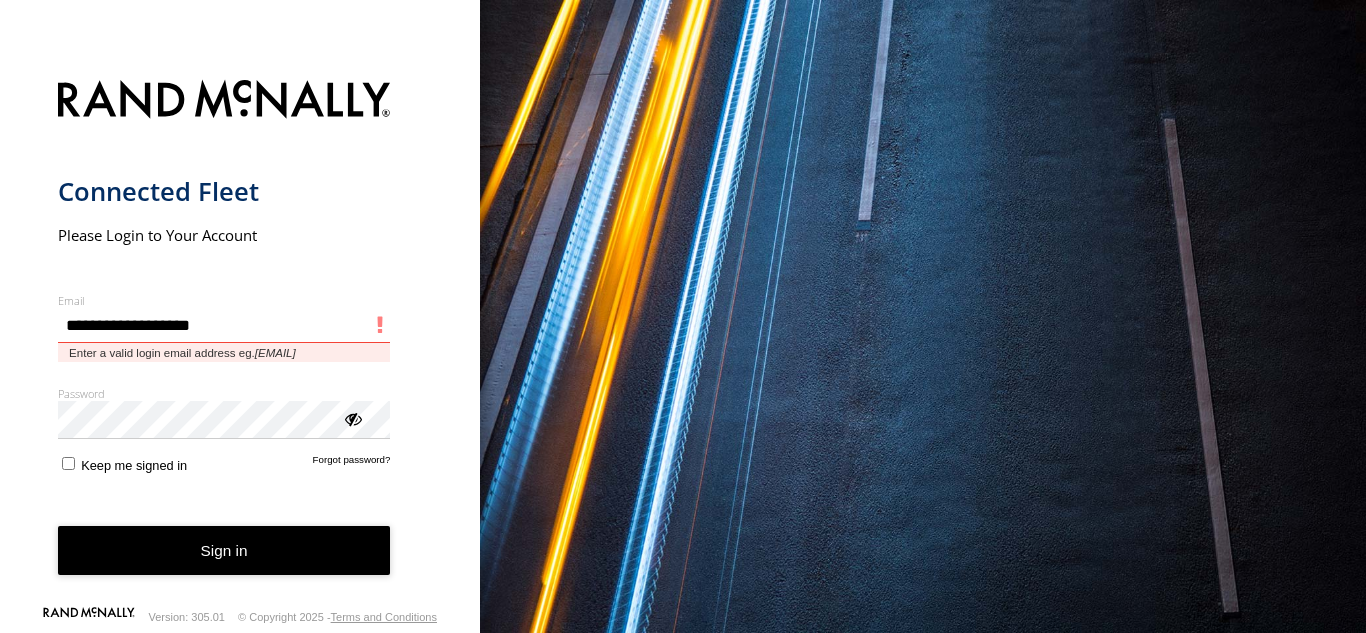 type on "**********" 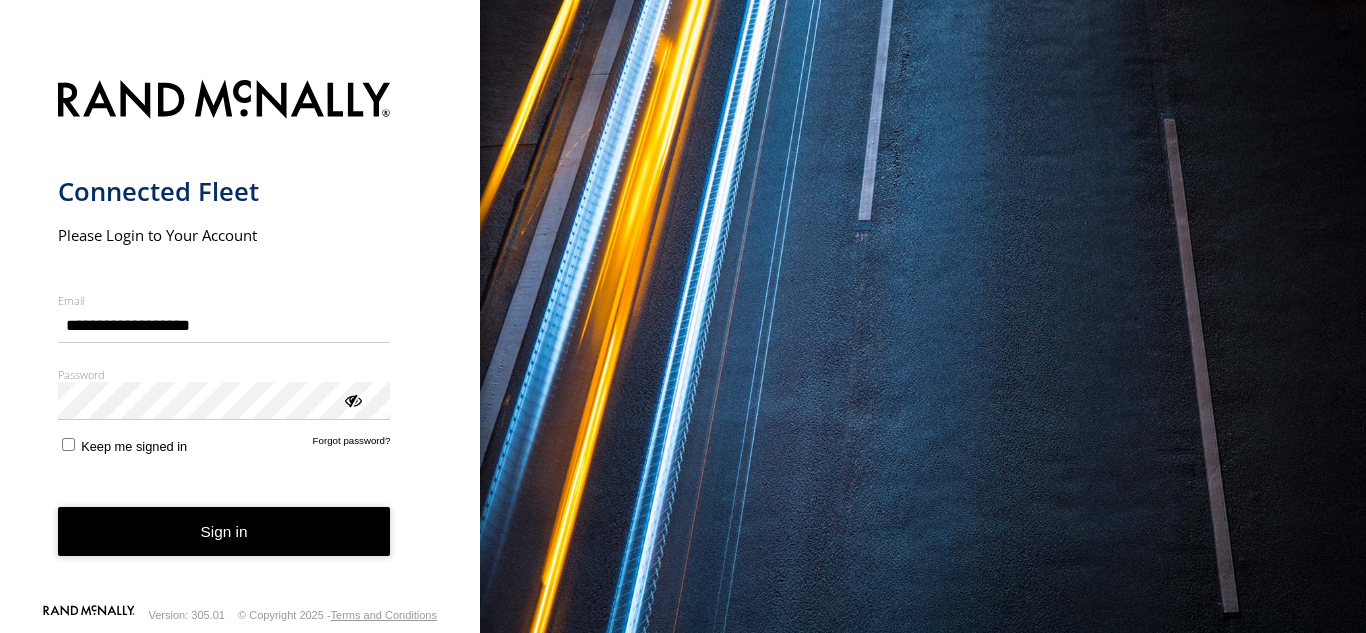 click on "Sign in" at bounding box center [224, 531] 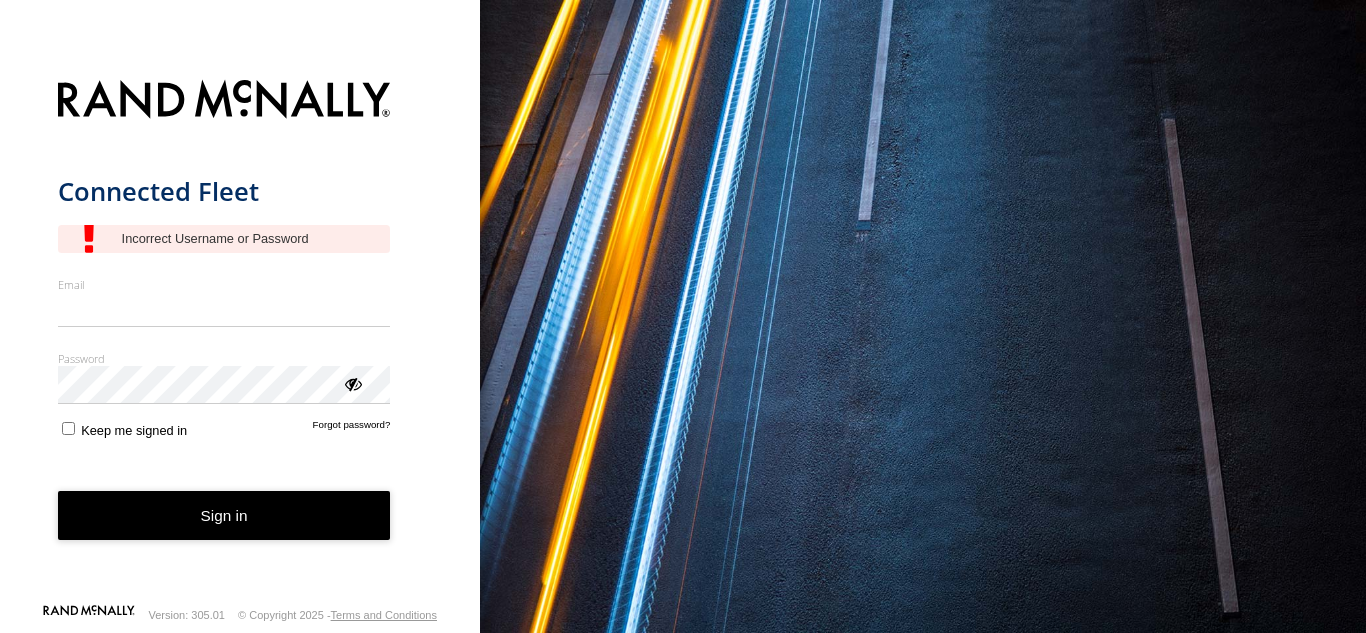 scroll, scrollTop: 0, scrollLeft: 0, axis: both 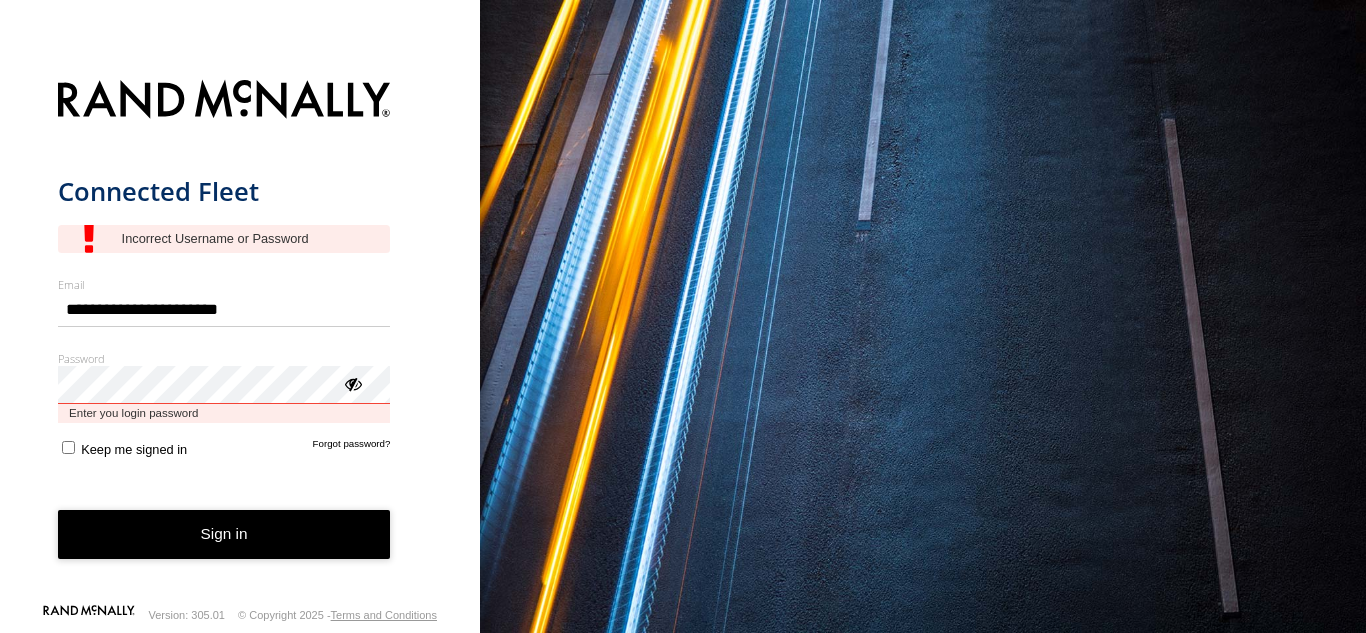 click on "Password
Enter you login password" at bounding box center (224, 387) 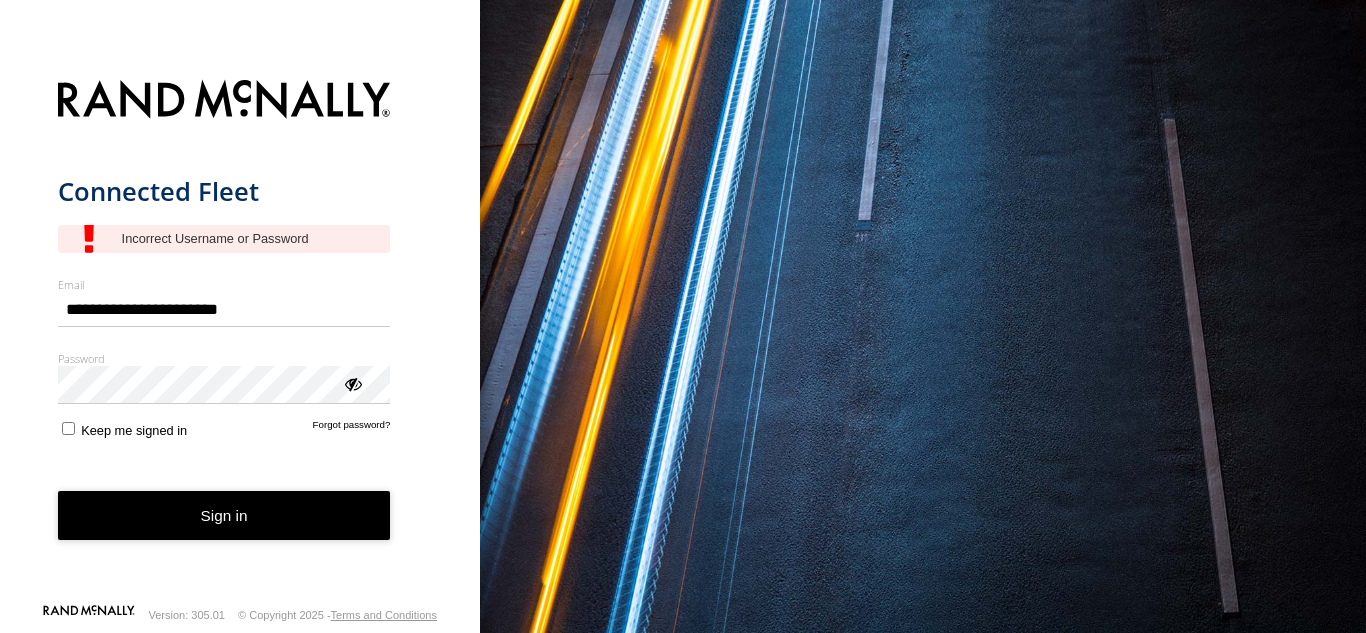 click on "Sign in" at bounding box center [224, 515] 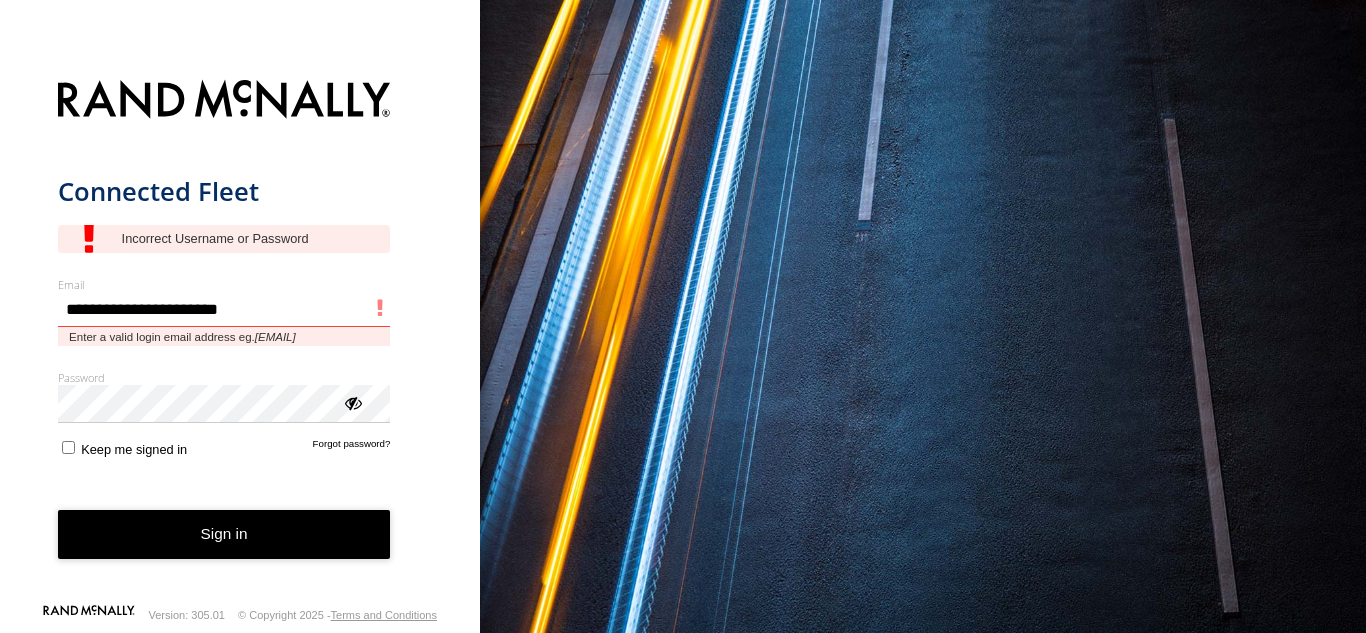 click on "**********" at bounding box center [224, 310] 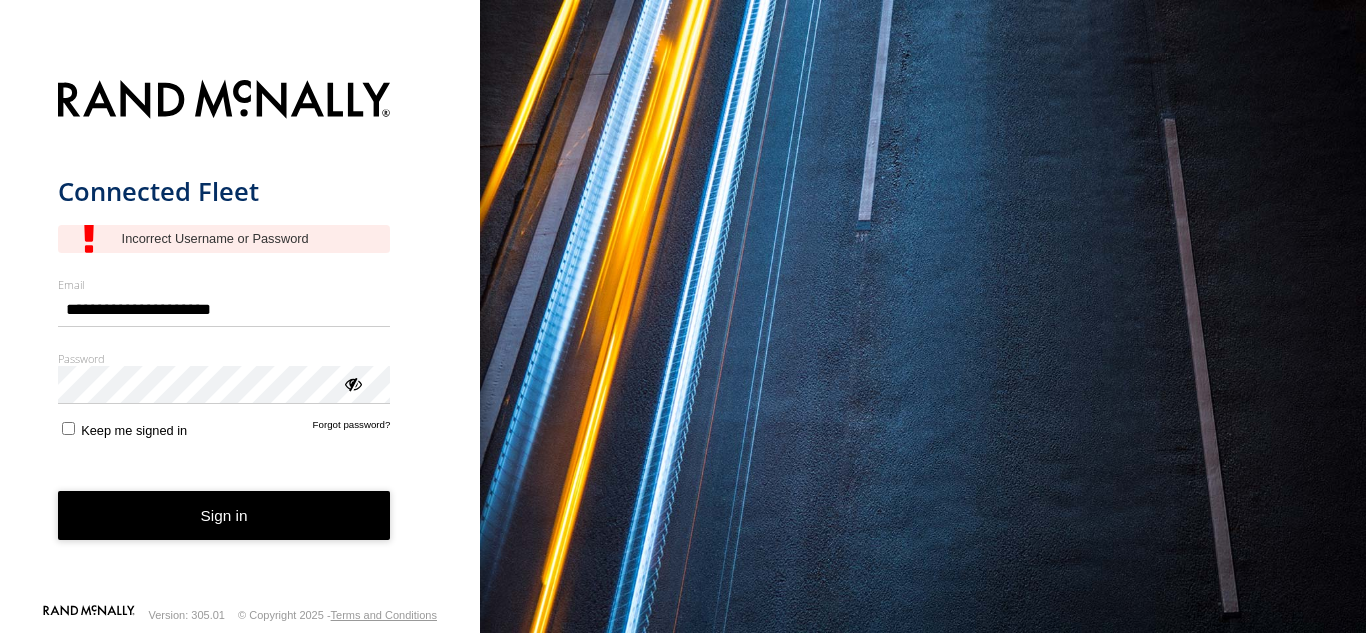 click on "**********" at bounding box center [240, 335] 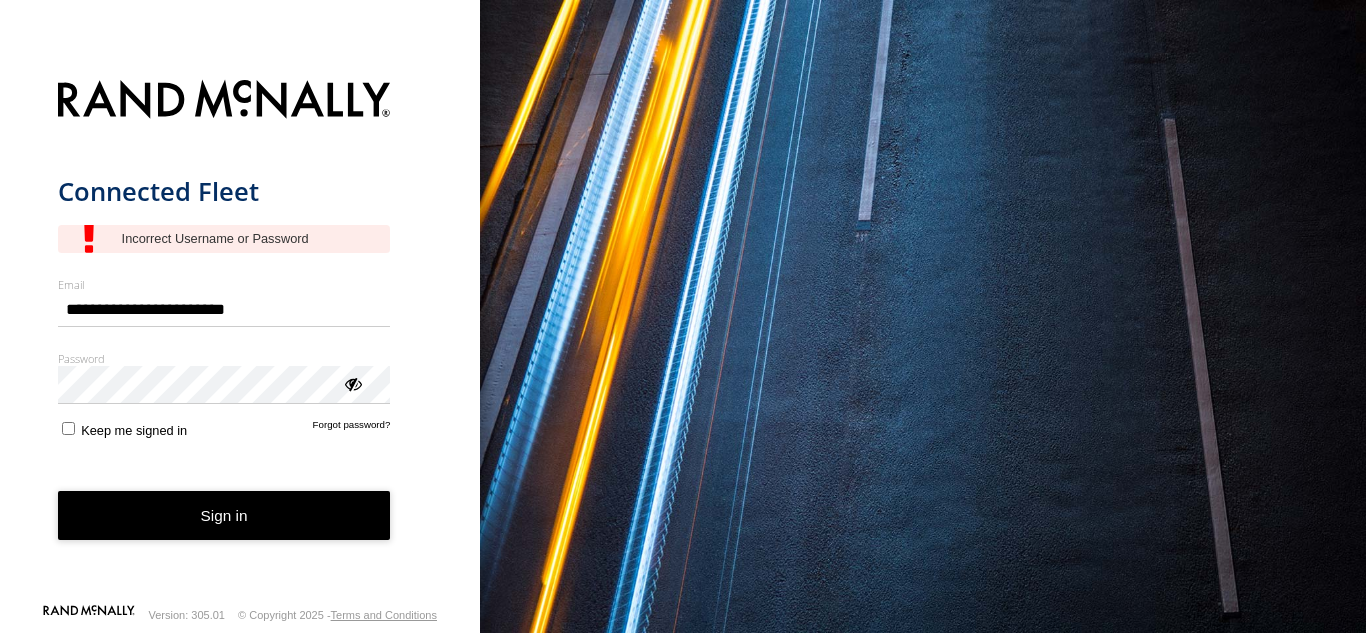 click on "Sign in" at bounding box center (224, 515) 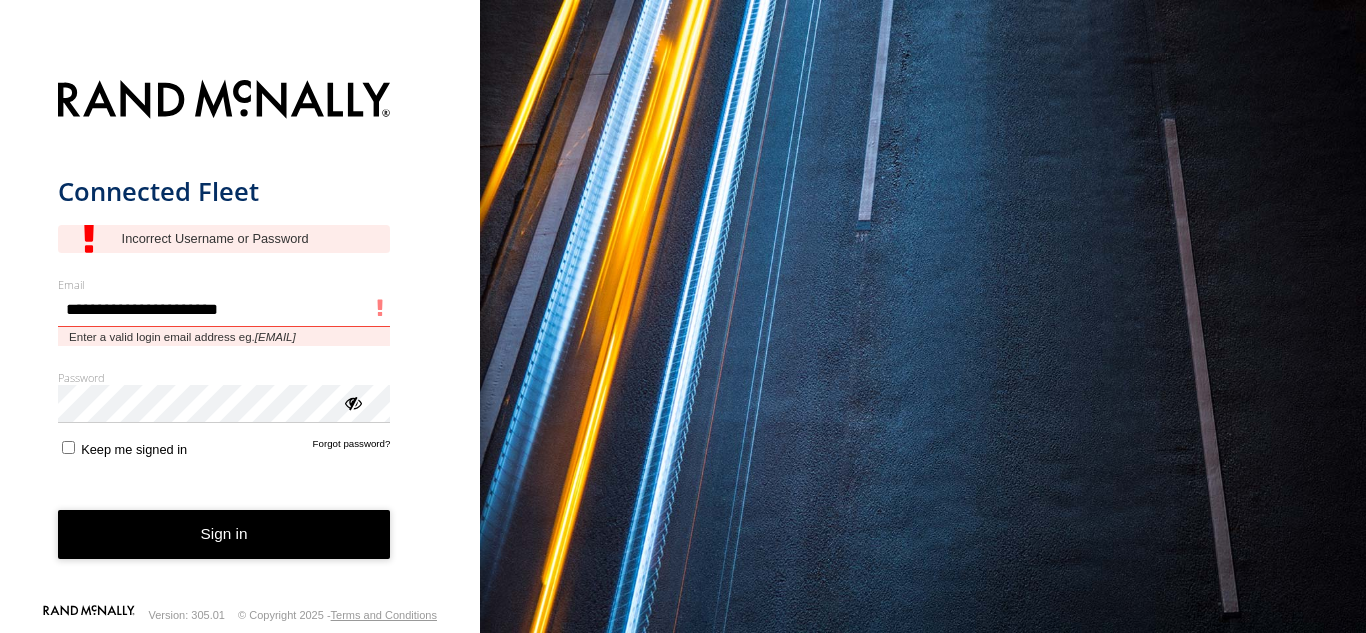 type on "**********" 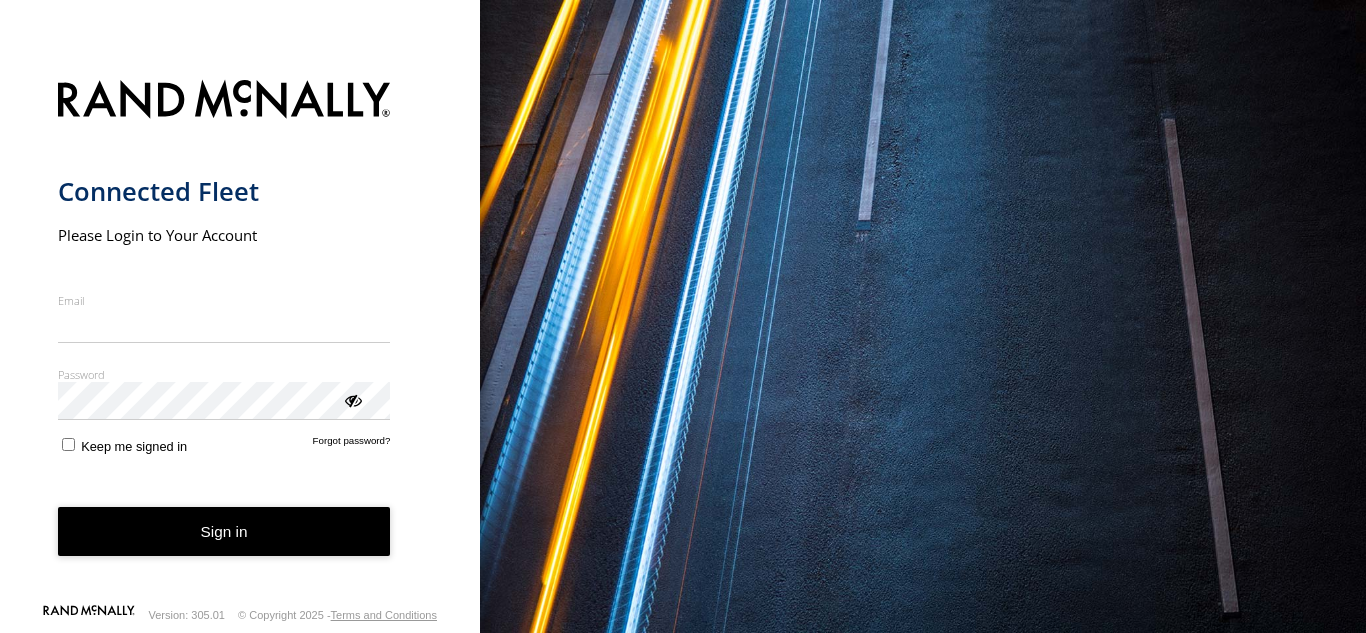 scroll, scrollTop: 0, scrollLeft: 0, axis: both 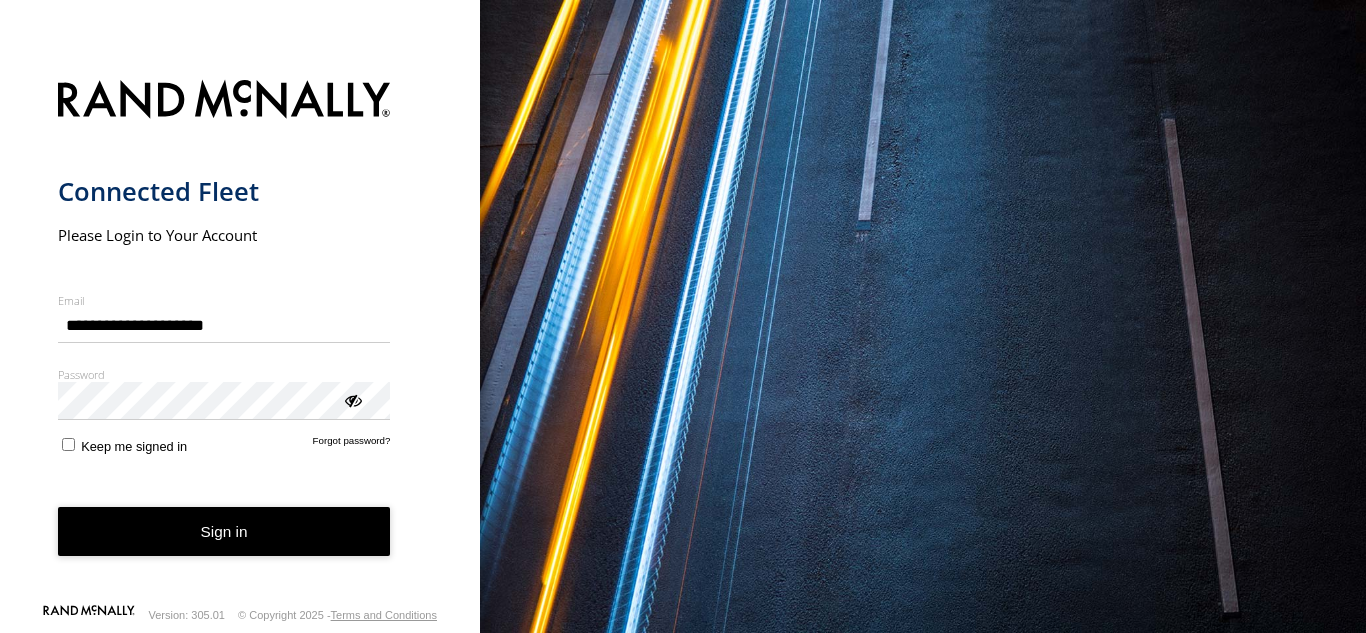 click on "Password" at bounding box center [224, 374] 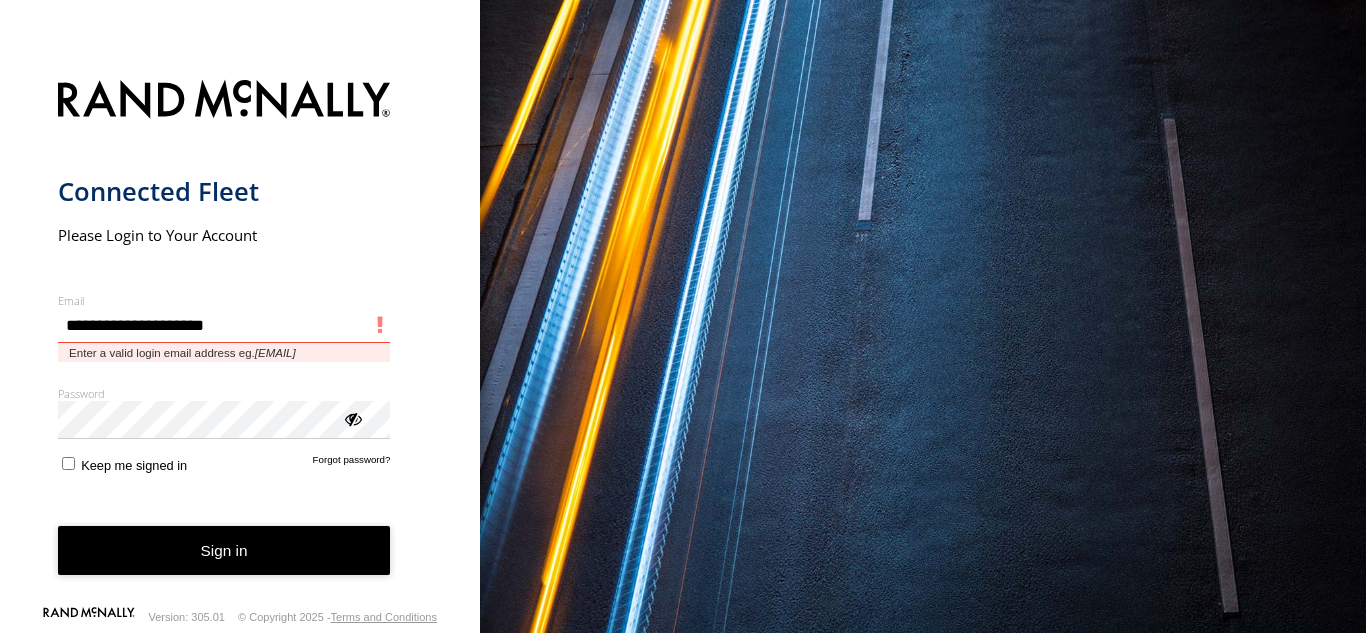click on "**********" at bounding box center (224, 326) 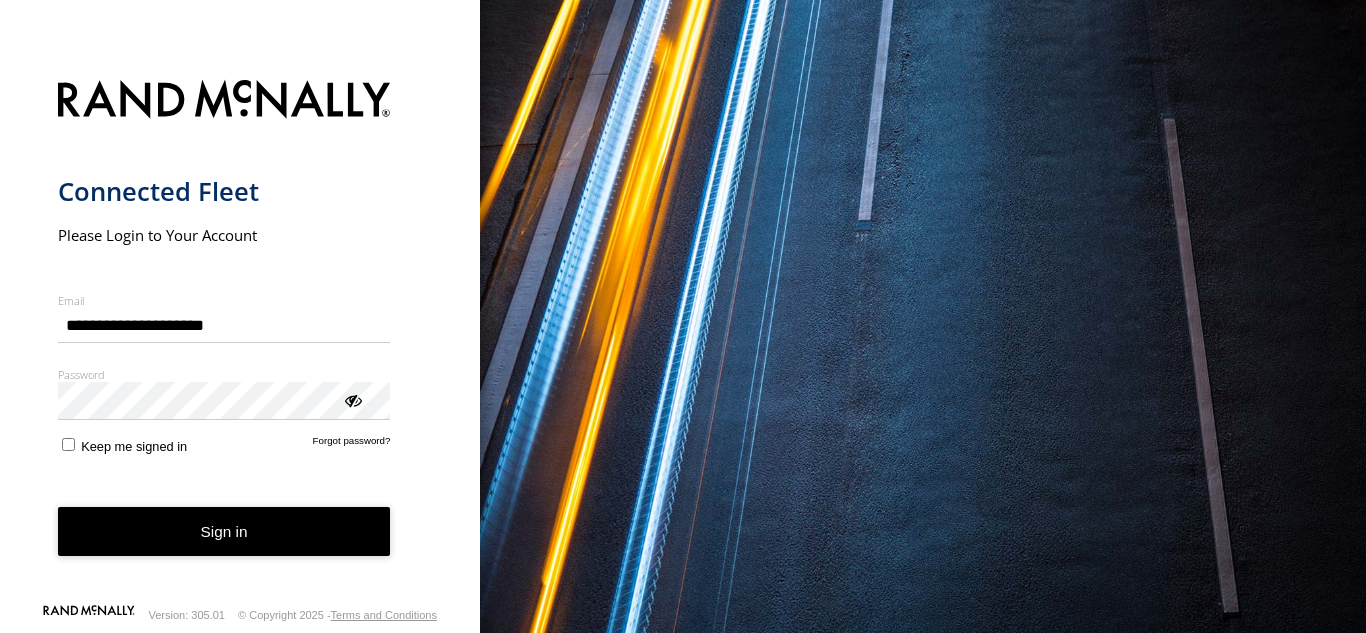 click on "Sign in" at bounding box center [224, 531] 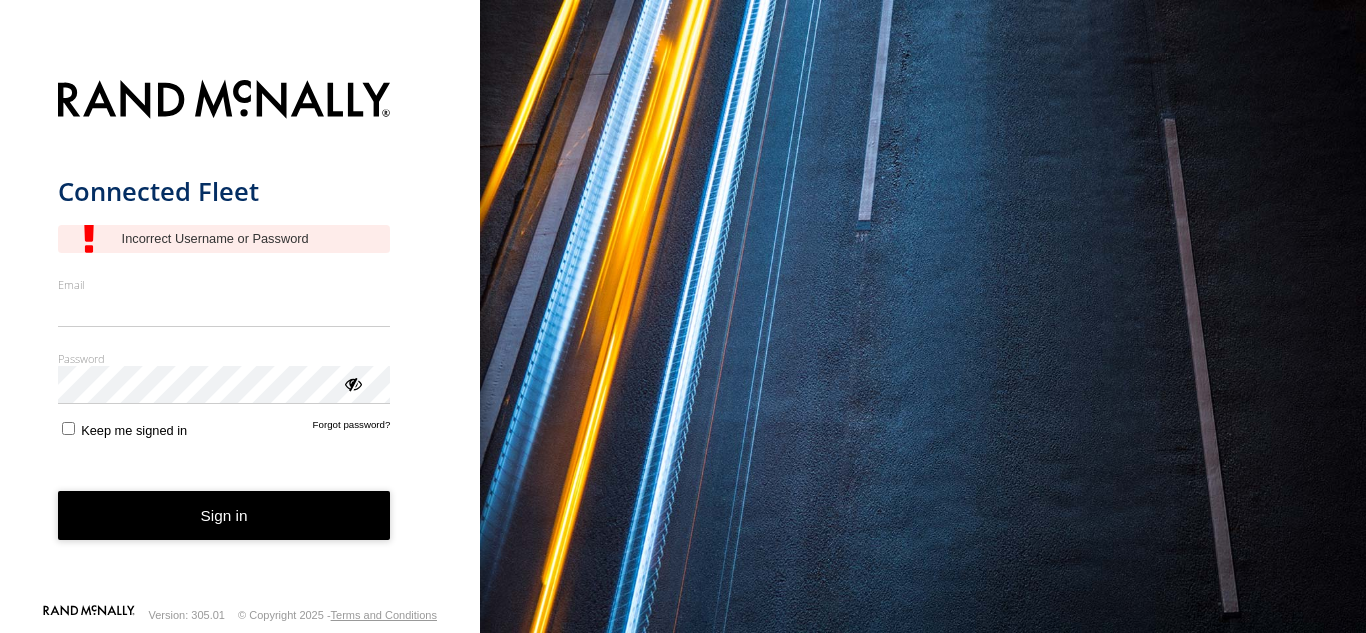 scroll, scrollTop: 0, scrollLeft: 0, axis: both 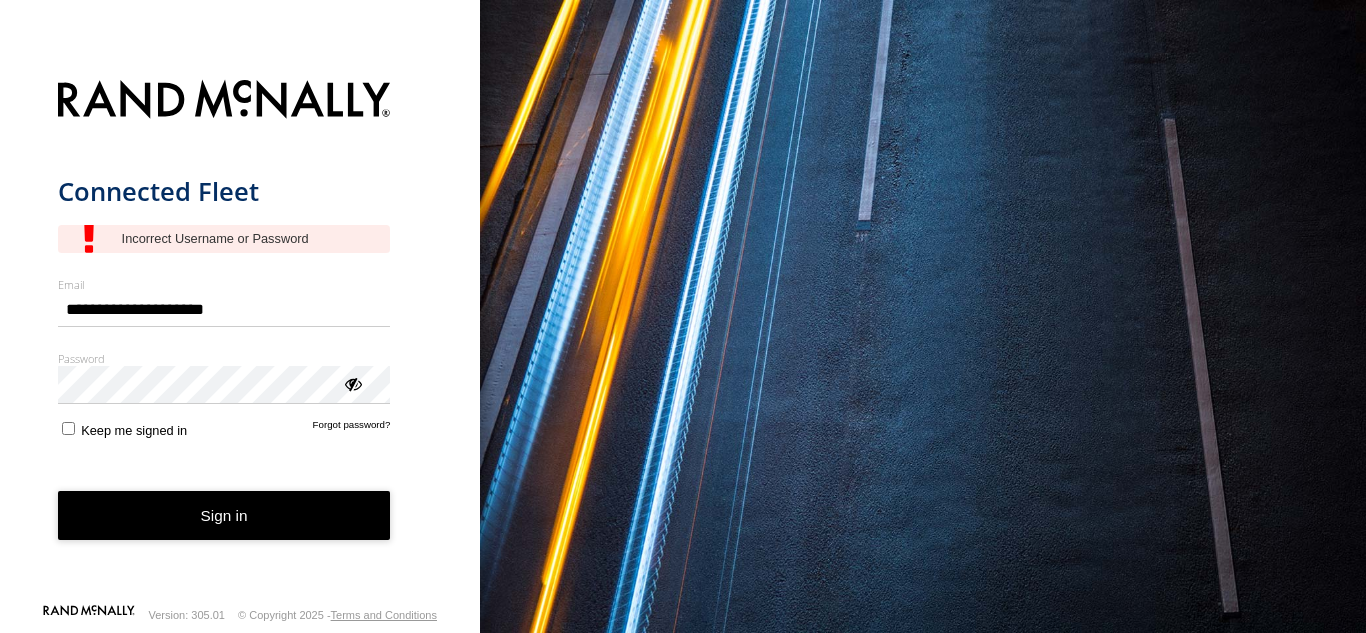 type on "**********" 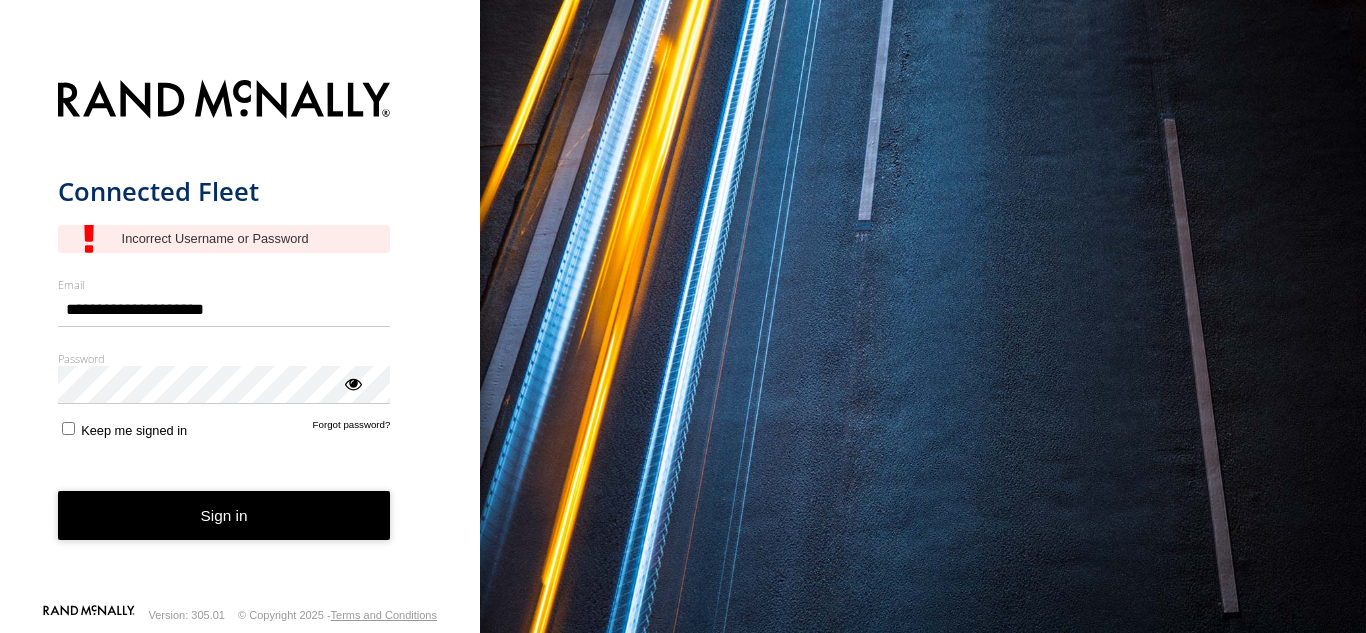 click on "Sign in" at bounding box center (224, 515) 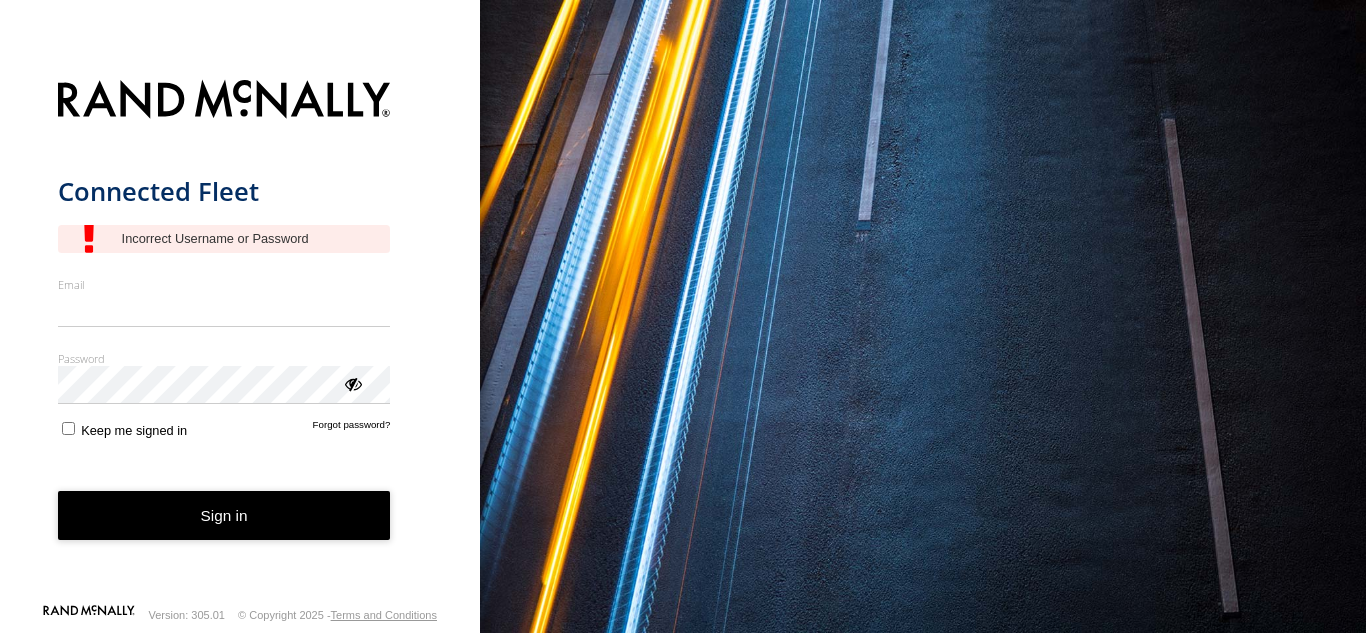 scroll, scrollTop: 0, scrollLeft: 0, axis: both 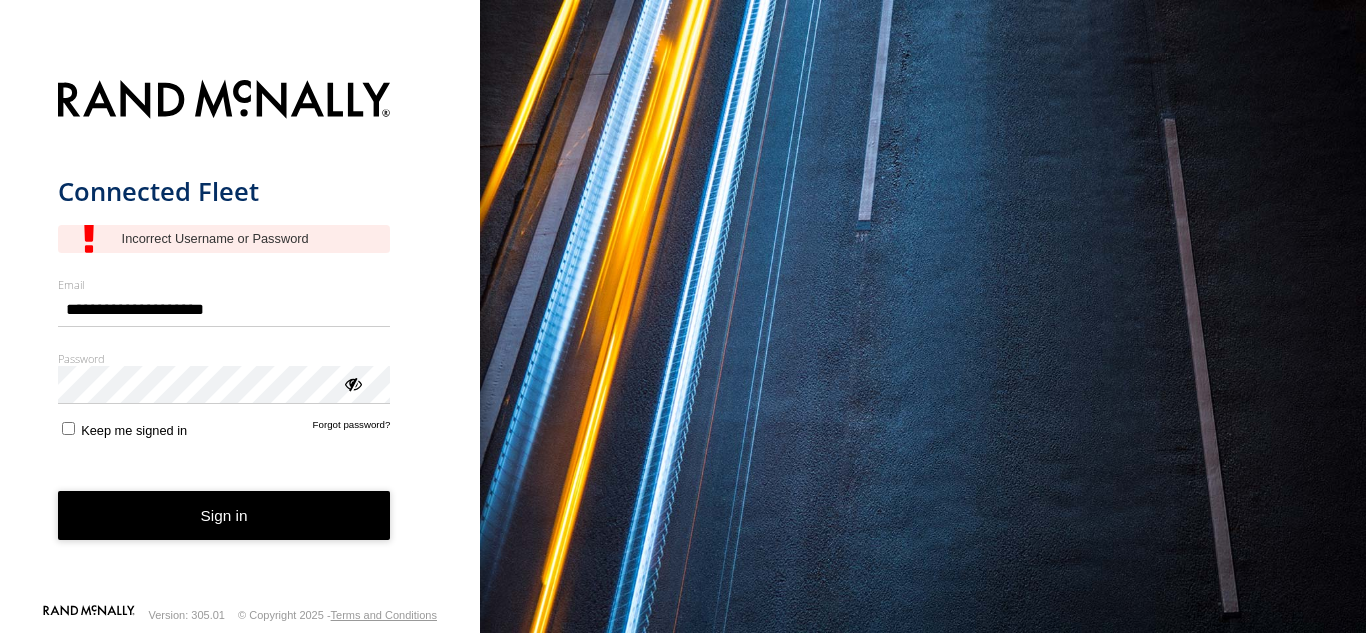 type on "**********" 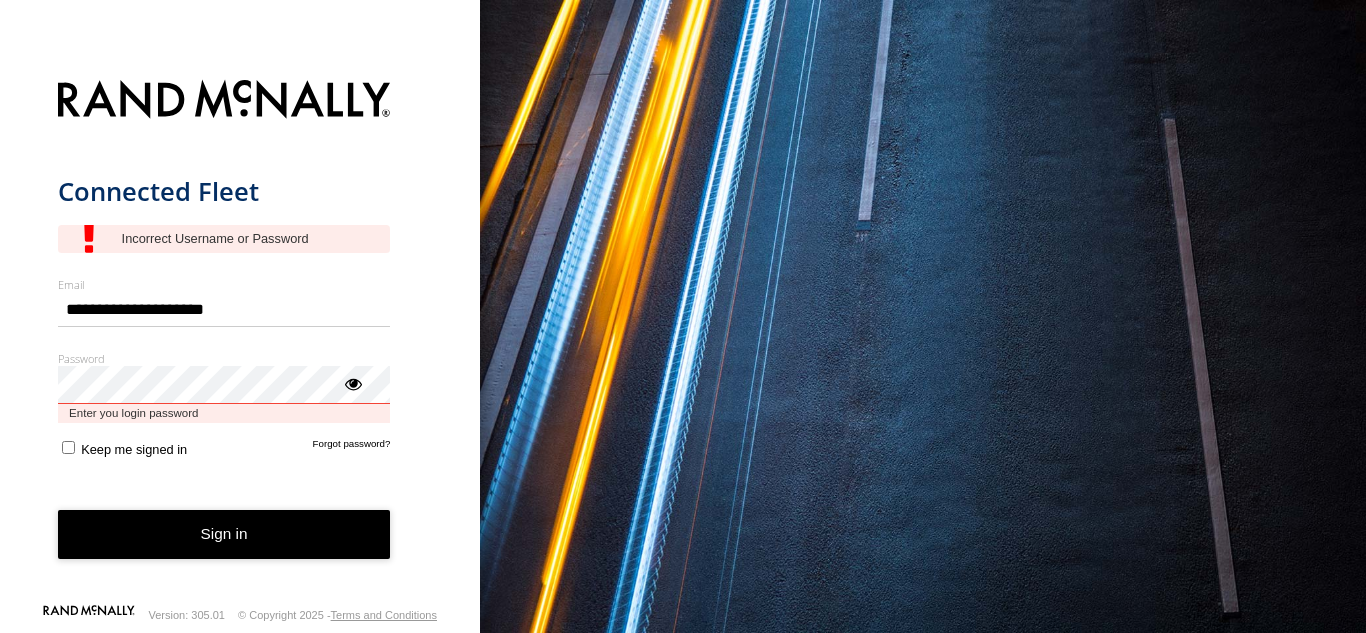 click on "Sign in" at bounding box center [224, 534] 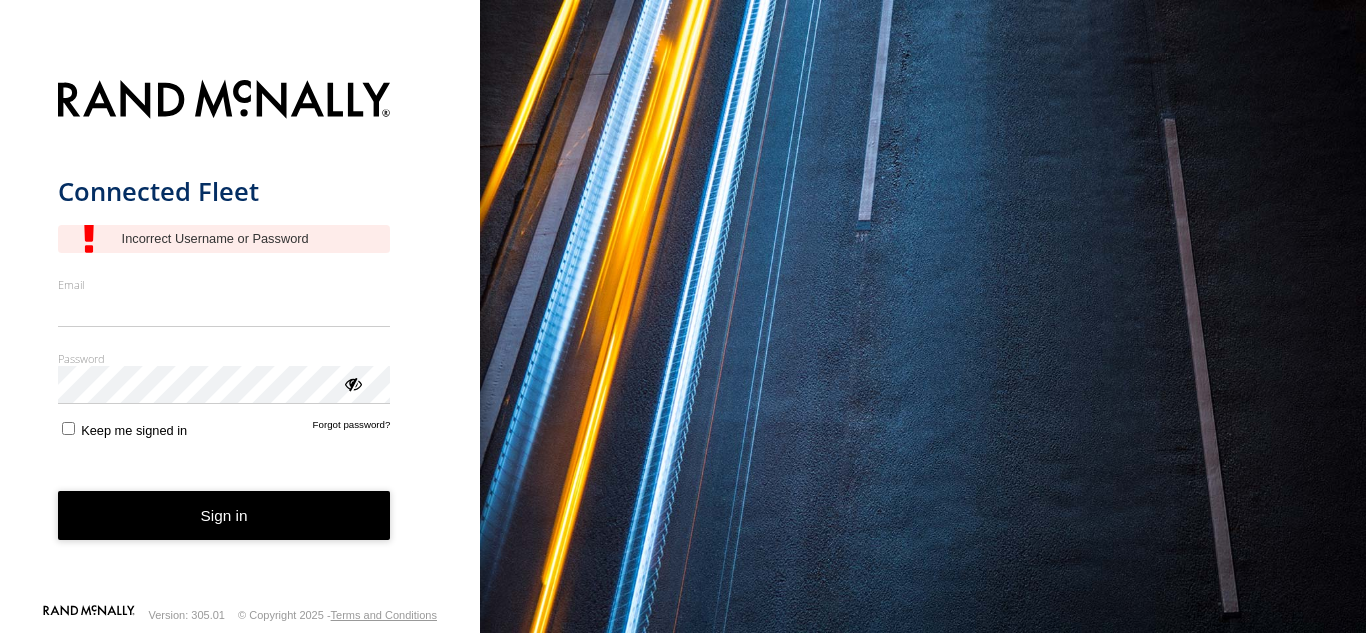 scroll, scrollTop: 0, scrollLeft: 0, axis: both 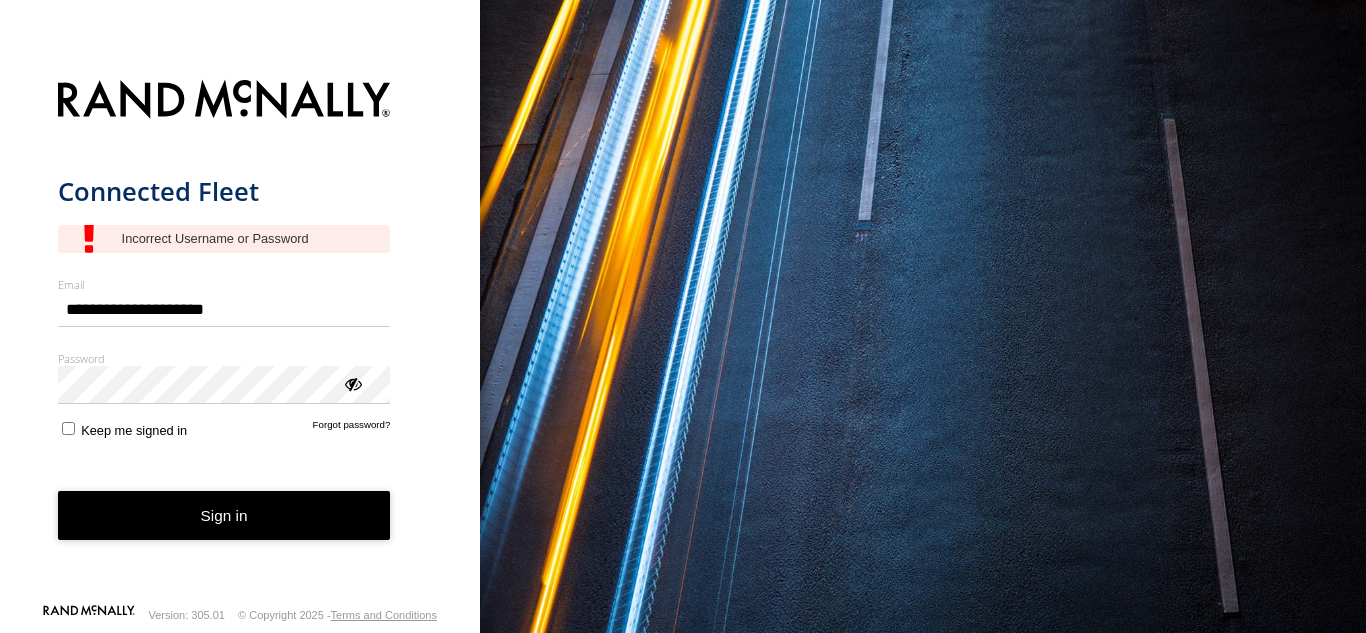 type on "**********" 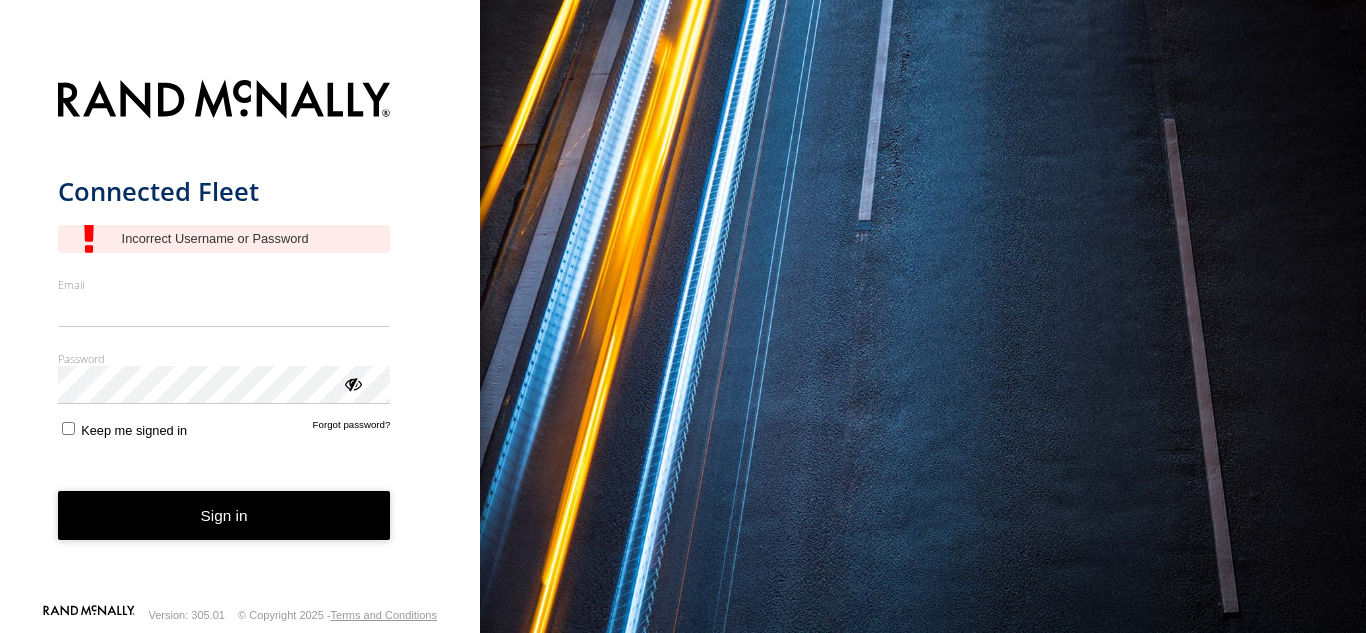 scroll, scrollTop: 0, scrollLeft: 0, axis: both 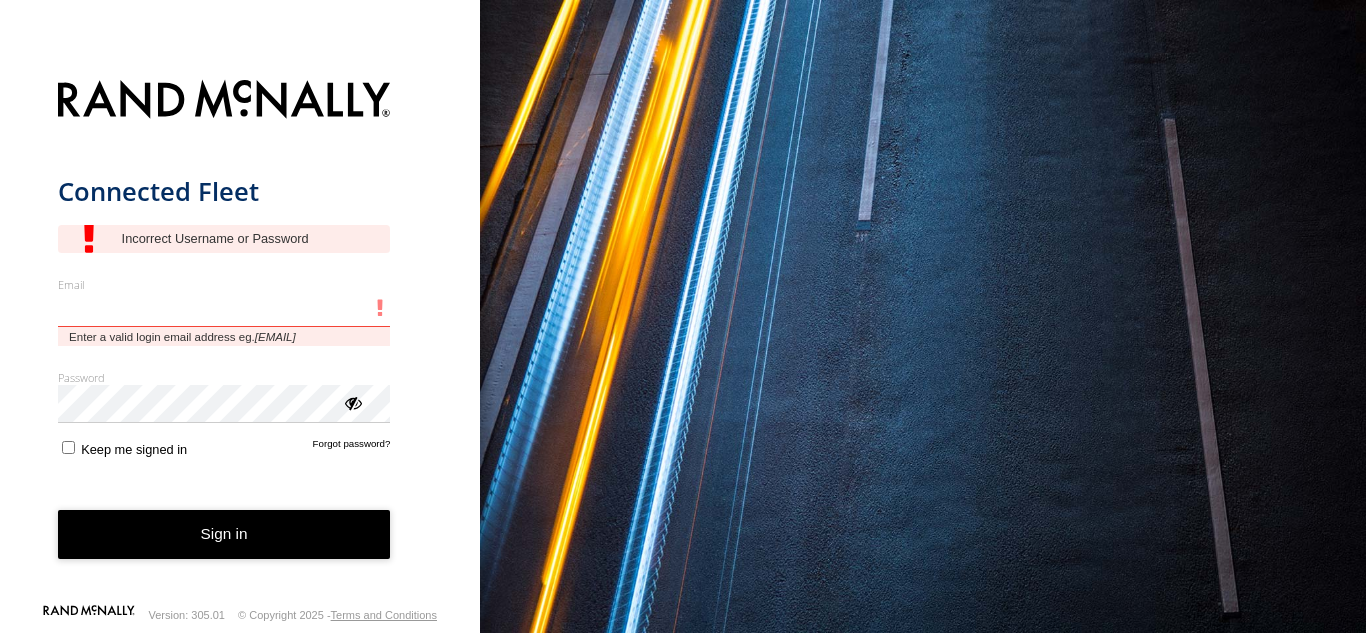 click on "Email" at bounding box center [224, 310] 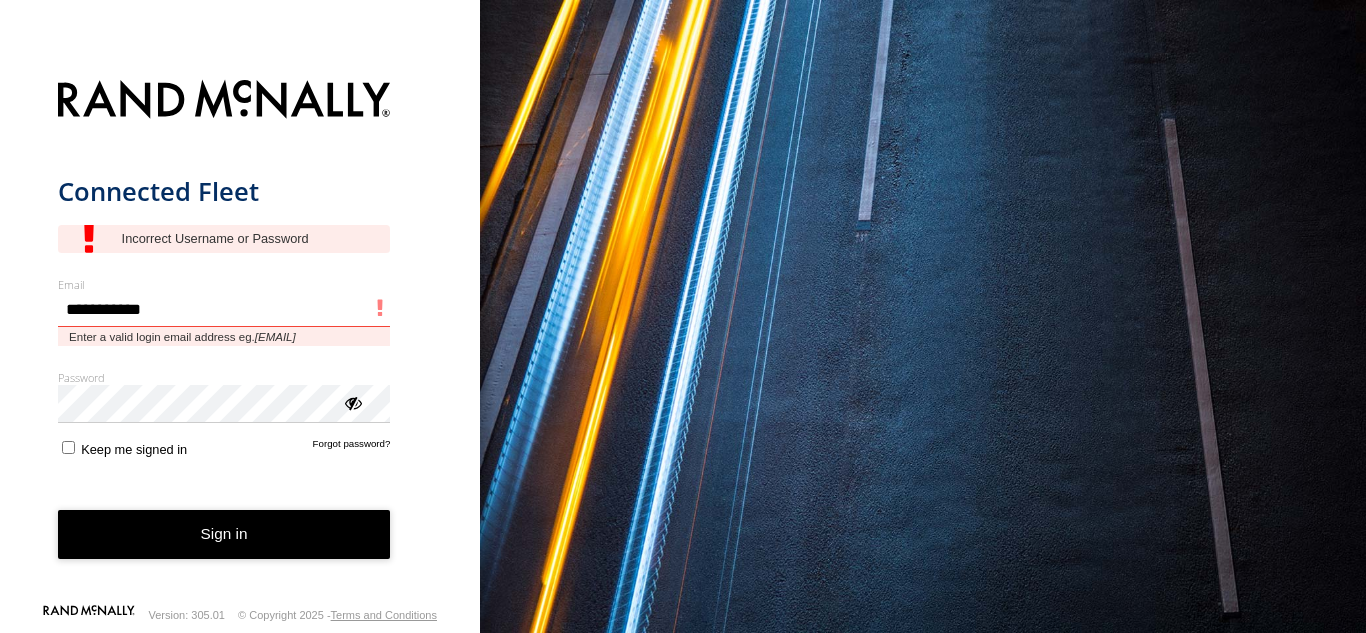 type on "**********" 